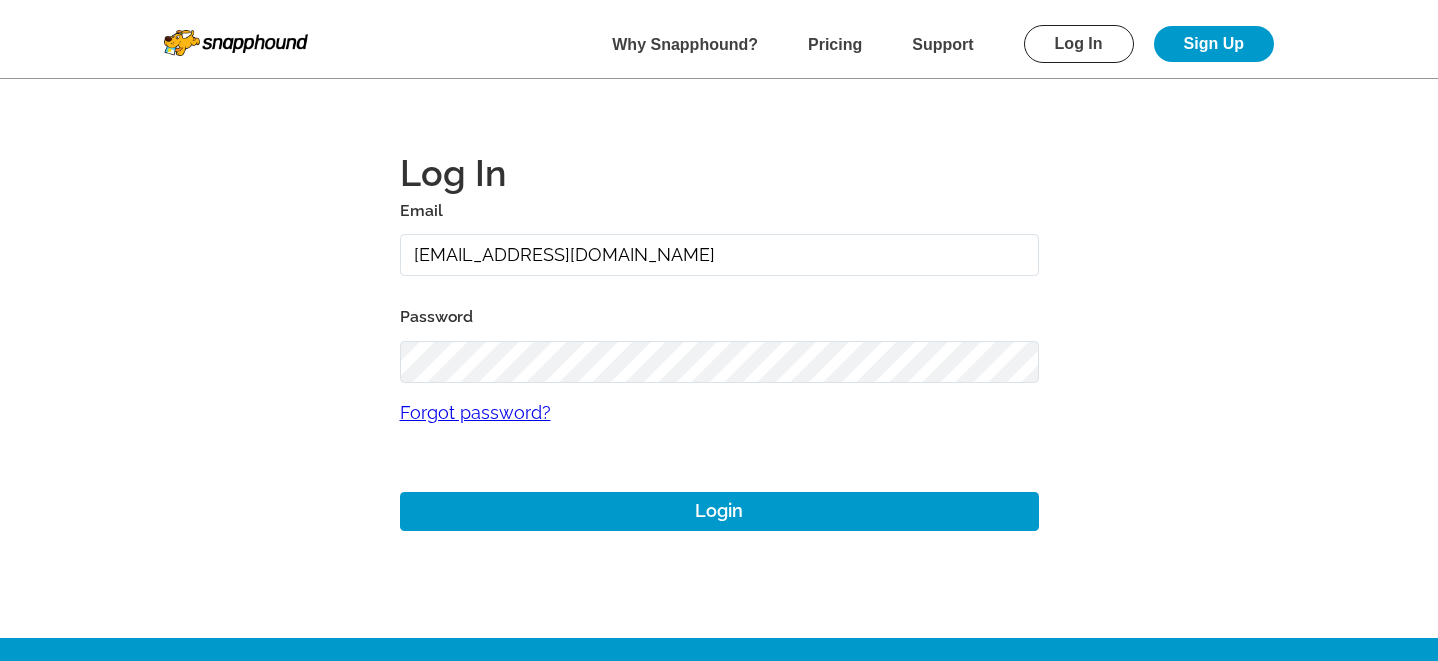scroll, scrollTop: 0, scrollLeft: 0, axis: both 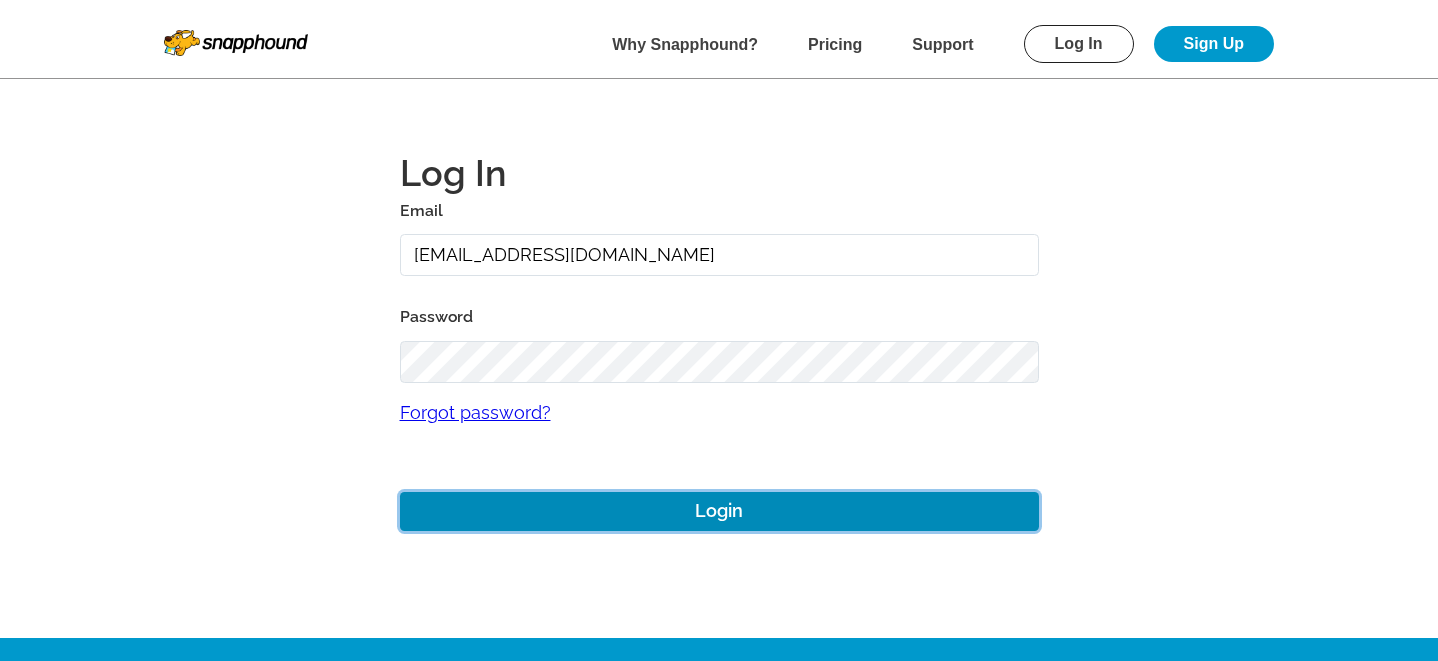 click on "Login" at bounding box center [719, 511] 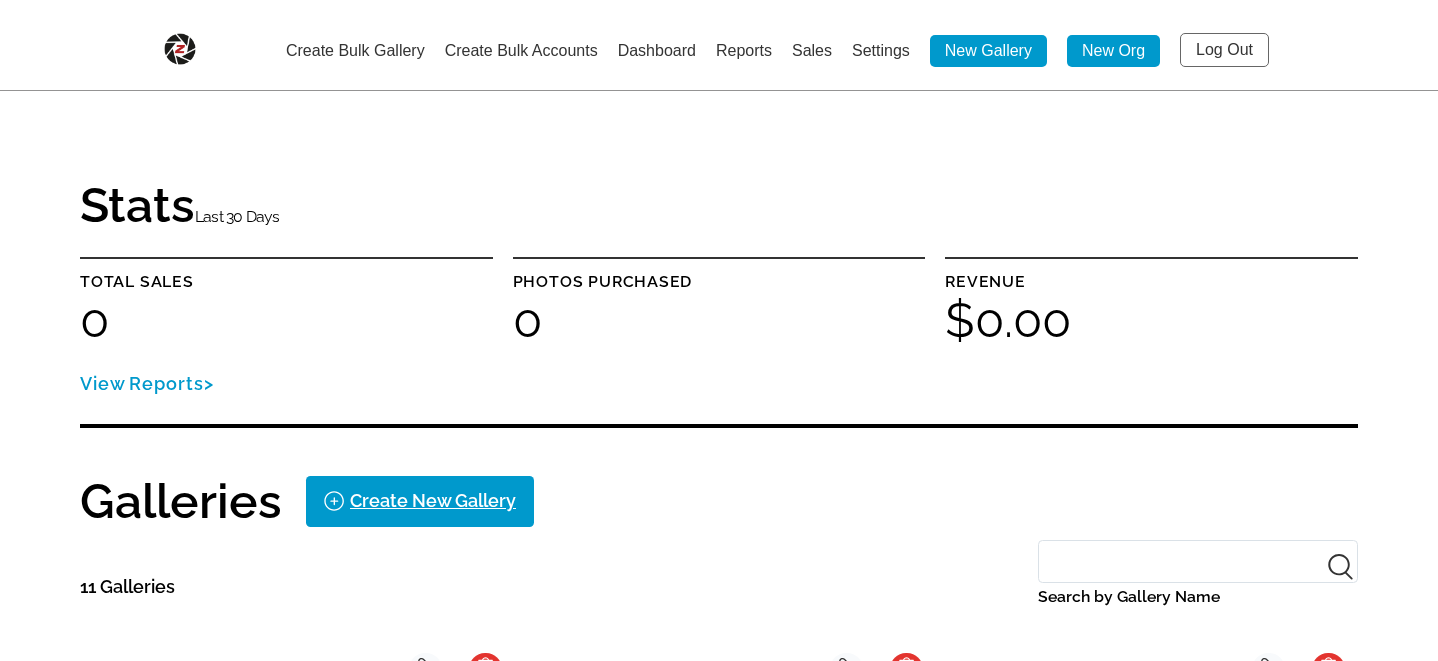 click on "Sales" at bounding box center [812, 50] 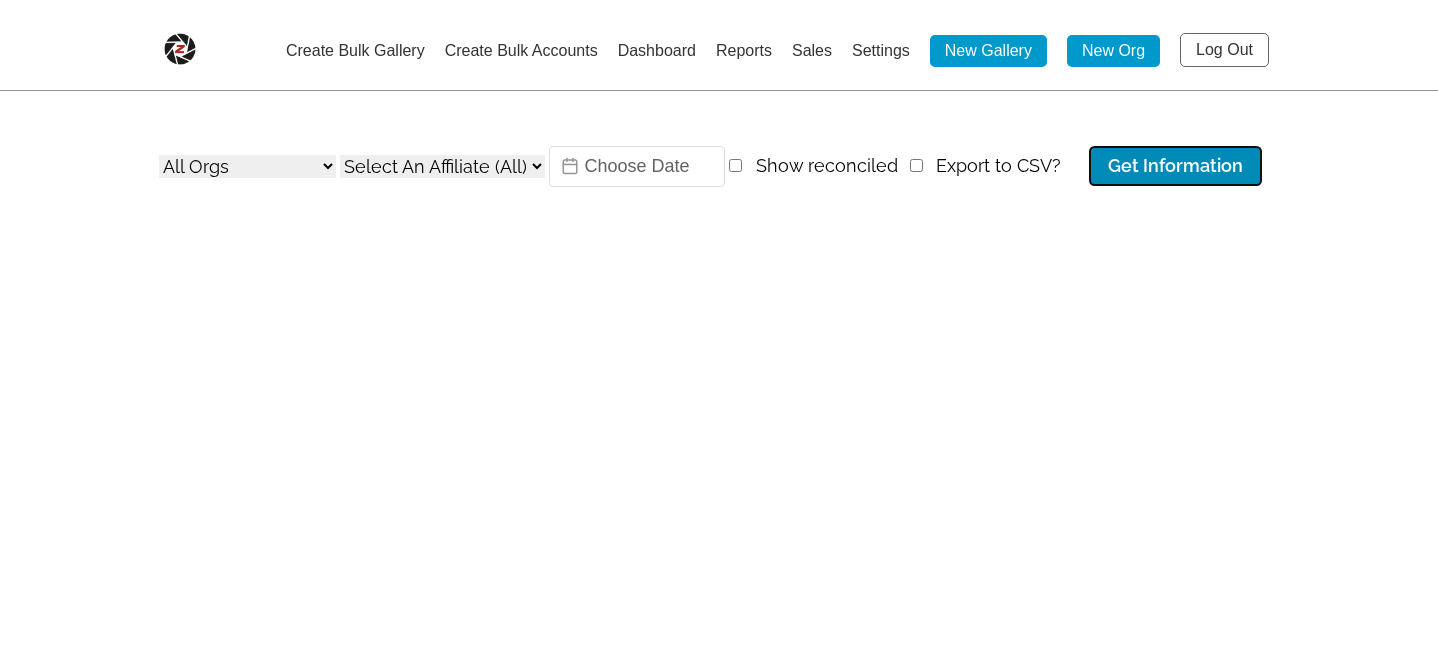click on "Get Information" at bounding box center (1175, 166) 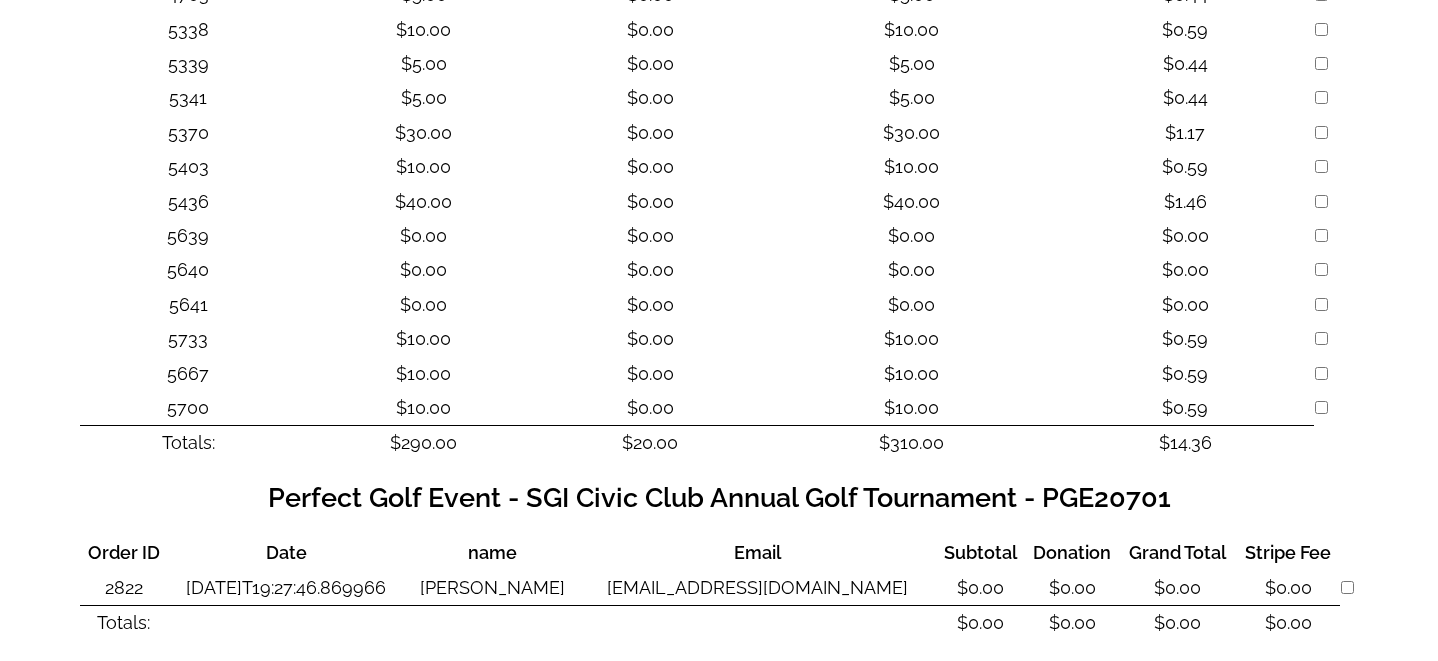 scroll, scrollTop: 832, scrollLeft: 0, axis: vertical 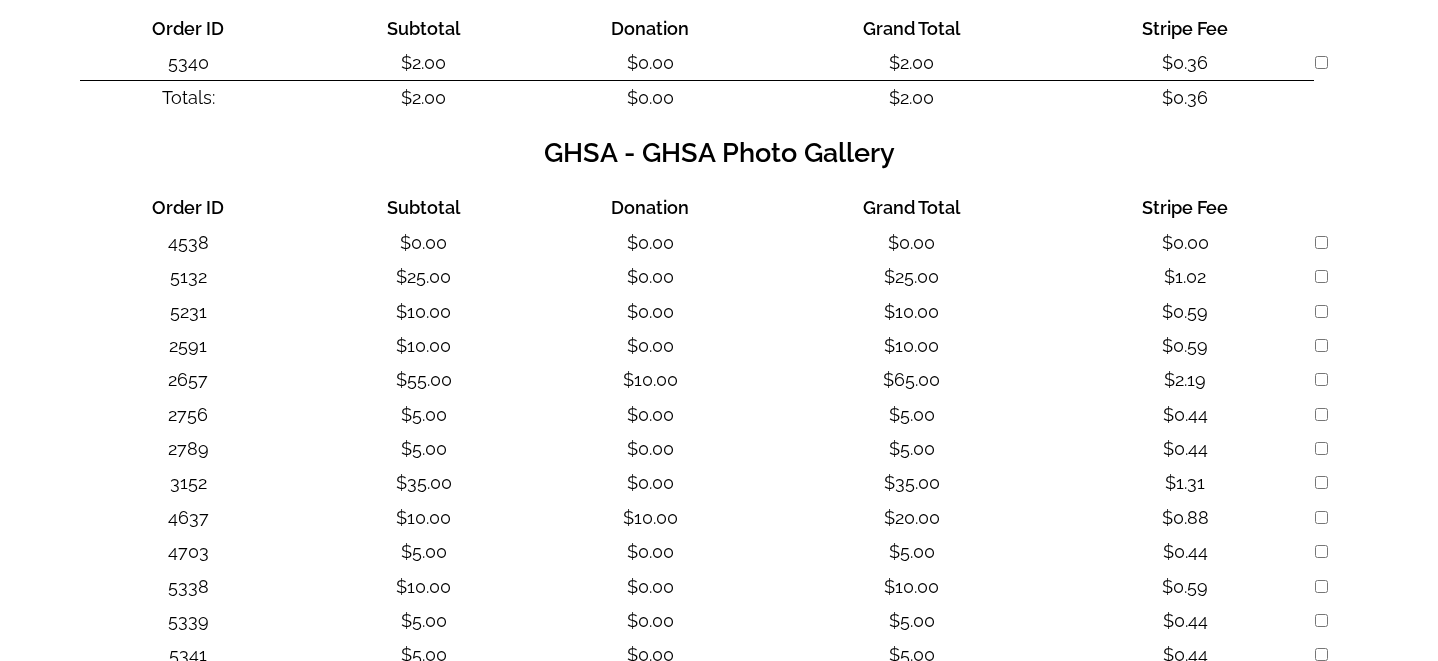 click at bounding box center [1321, 242] 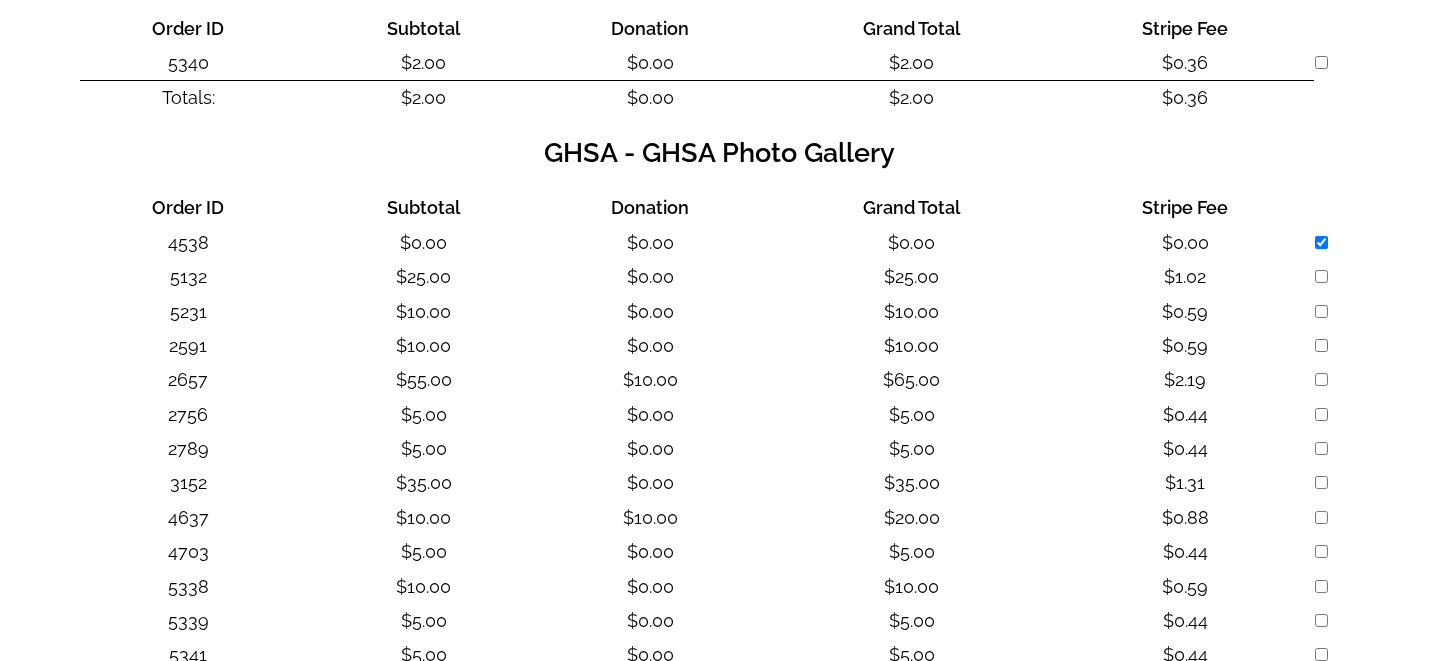 checkbox on "true" 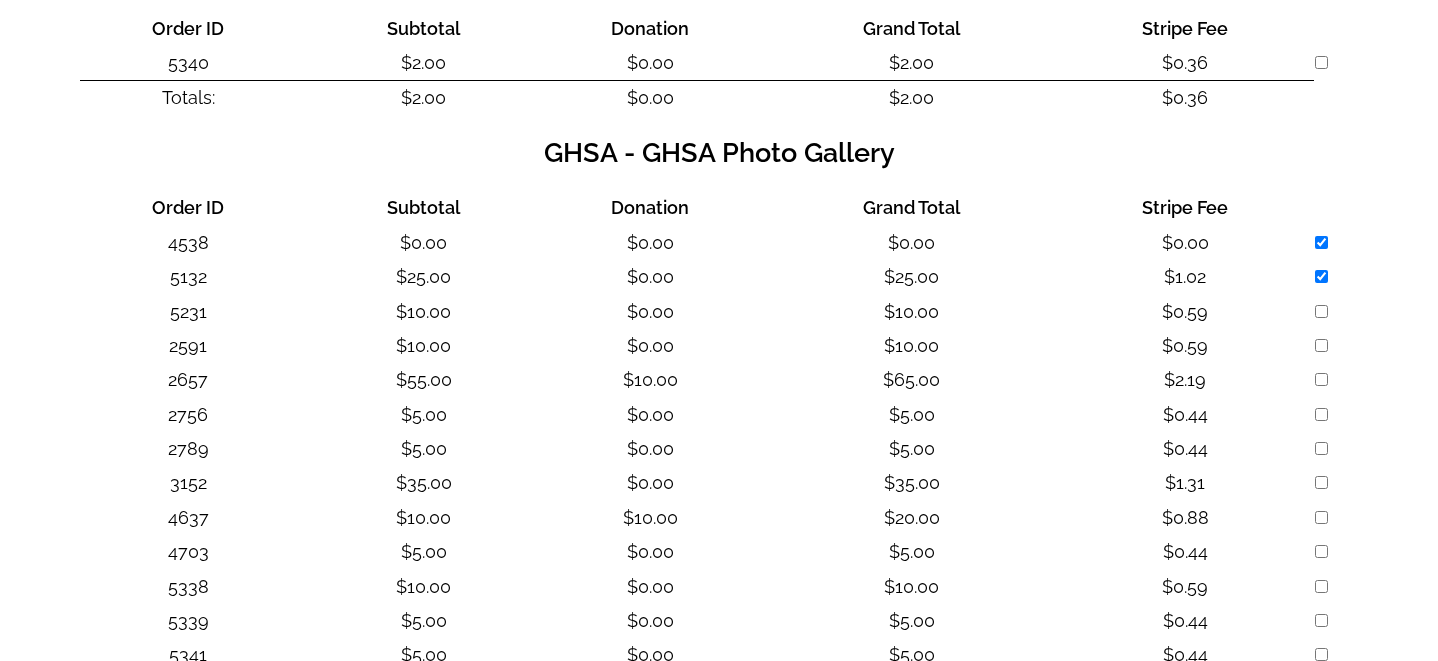 checkbox on "true" 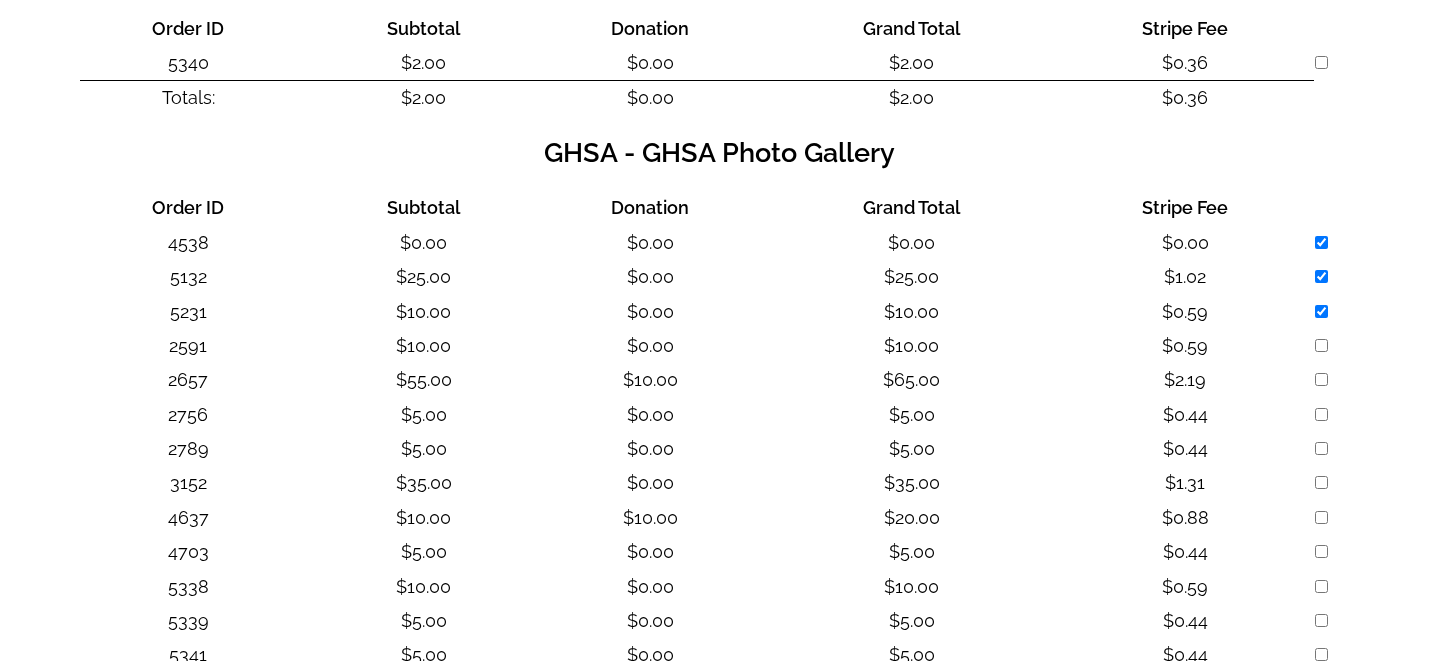 checkbox on "true" 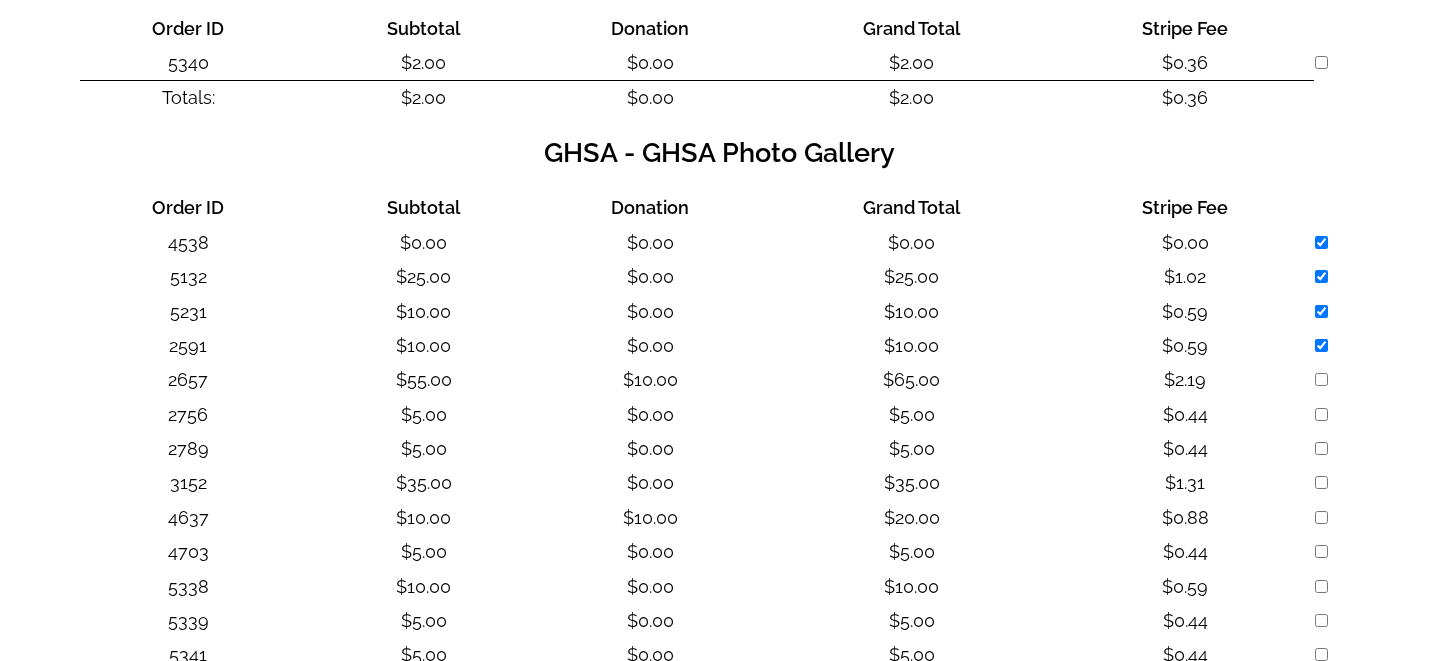 checkbox on "true" 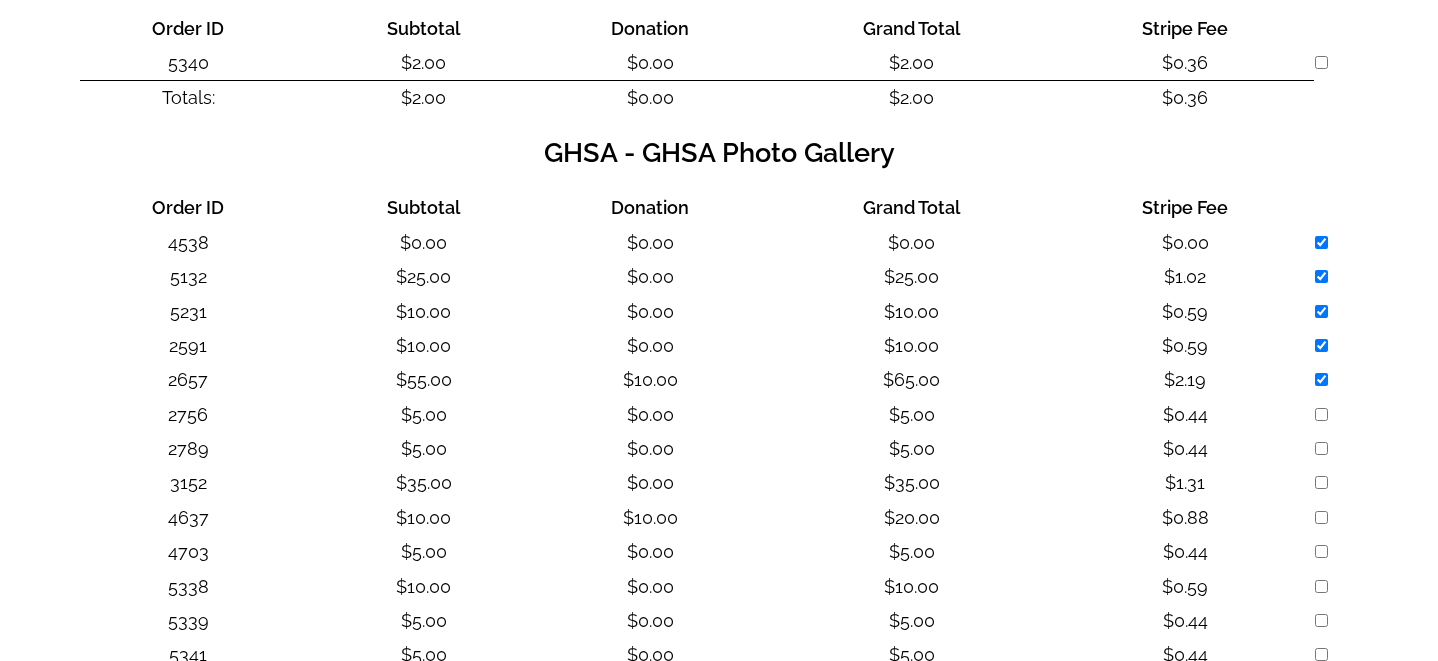 checkbox on "true" 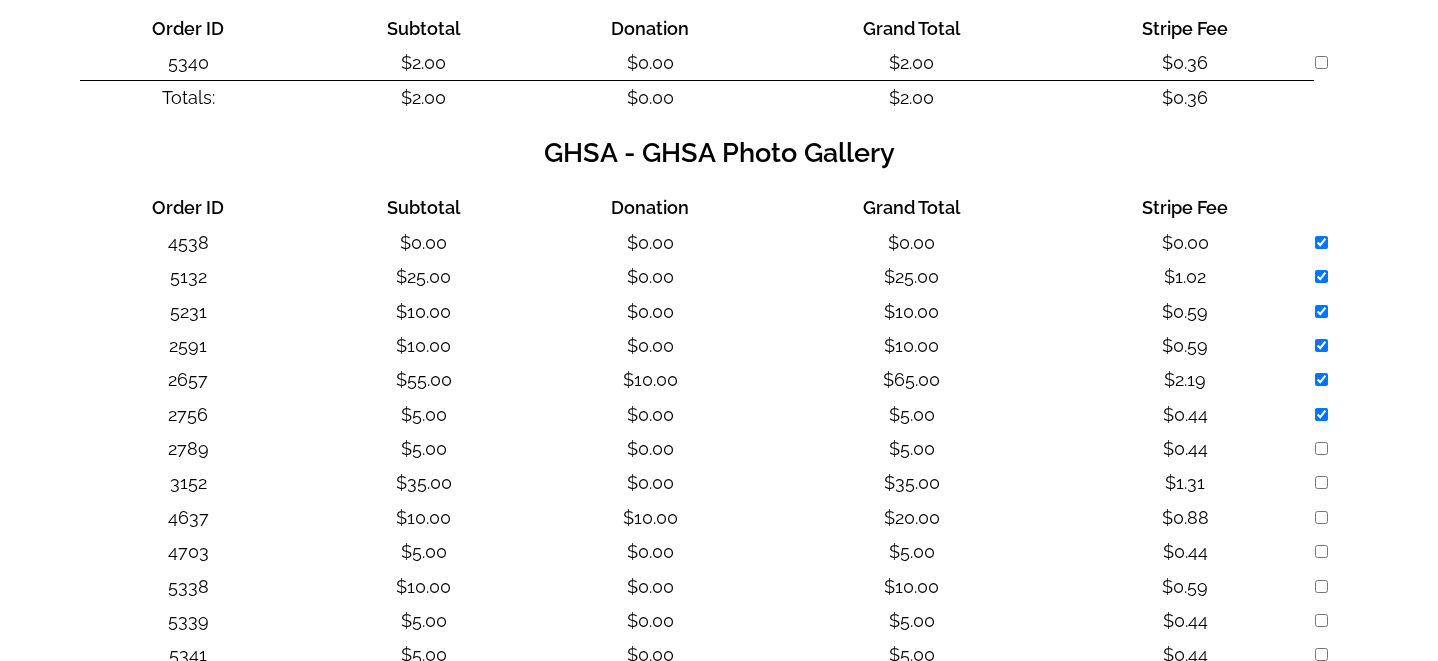 checkbox on "true" 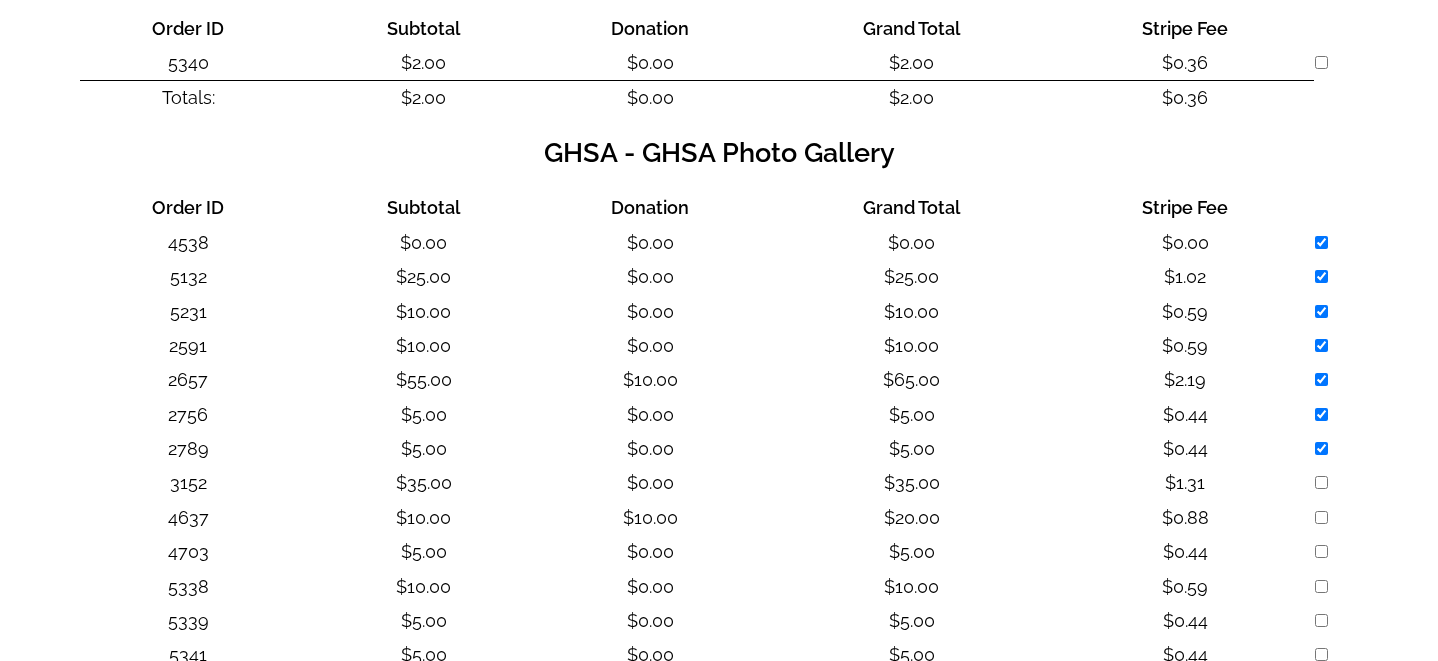 checkbox on "true" 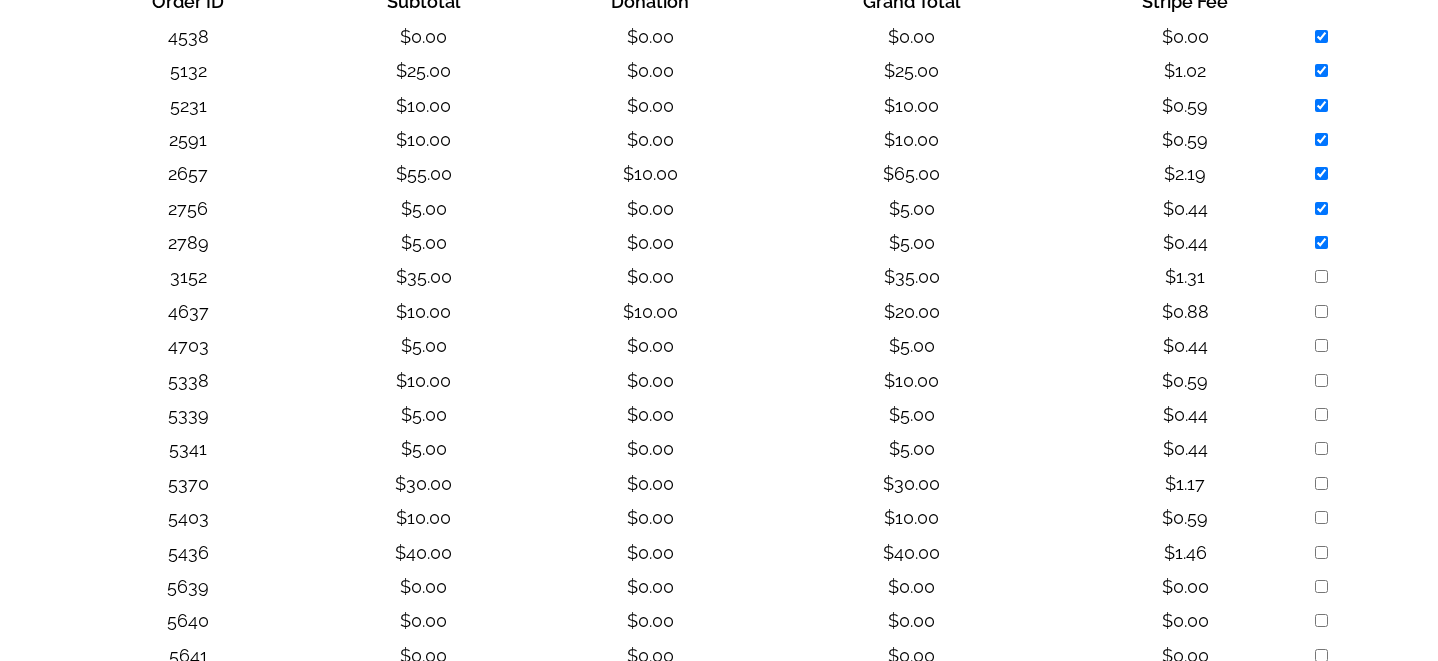 scroll, scrollTop: 487, scrollLeft: 0, axis: vertical 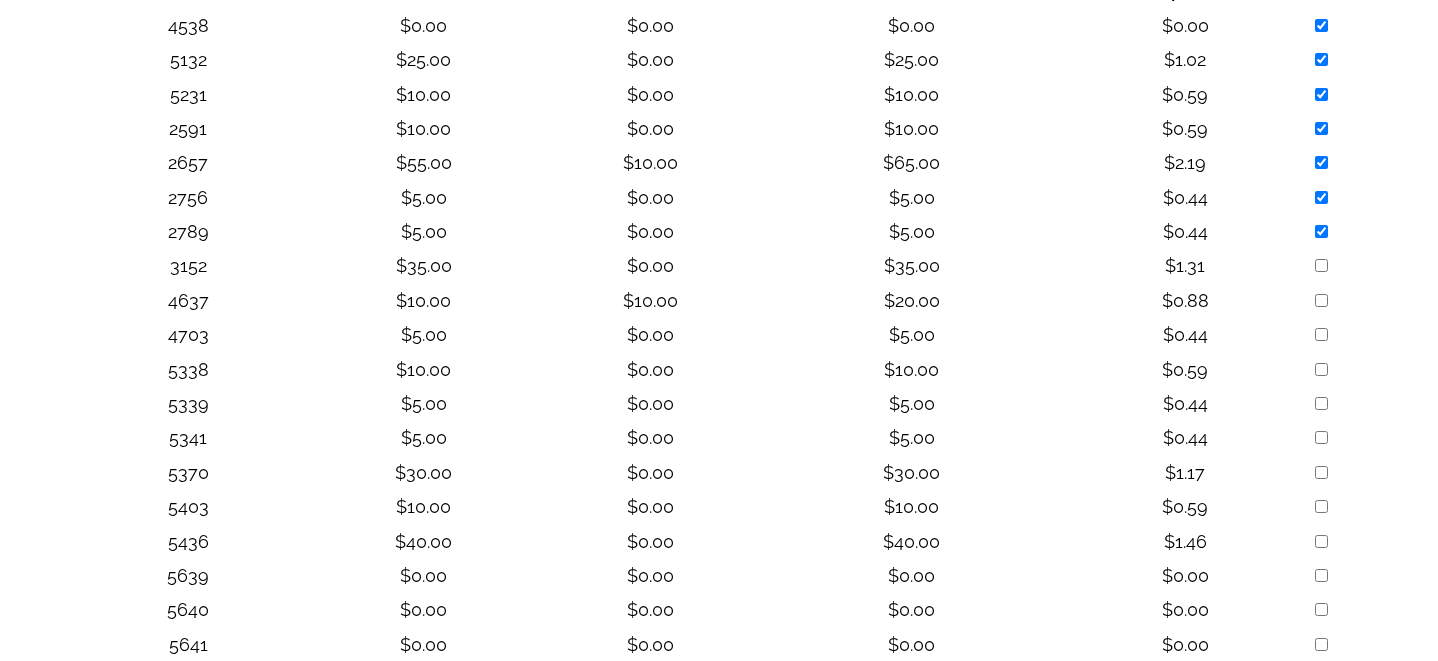 click at bounding box center (1321, 265) 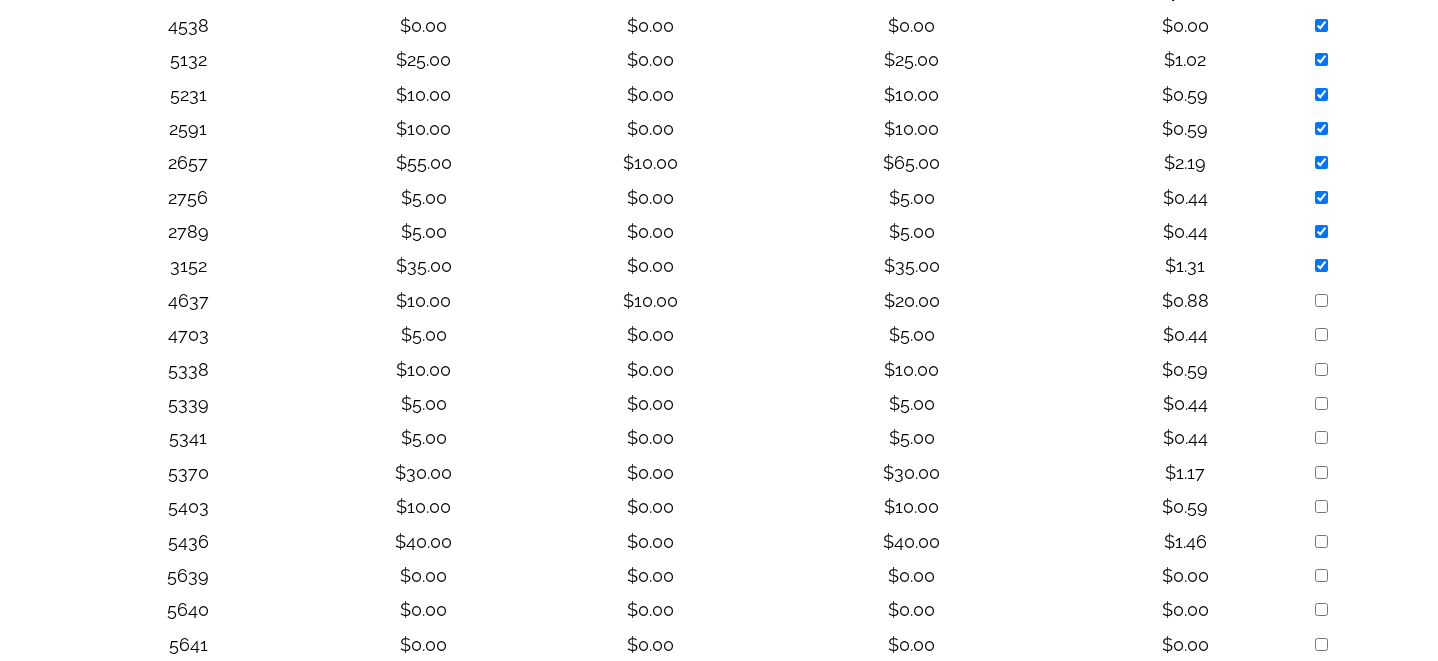 checkbox on "true" 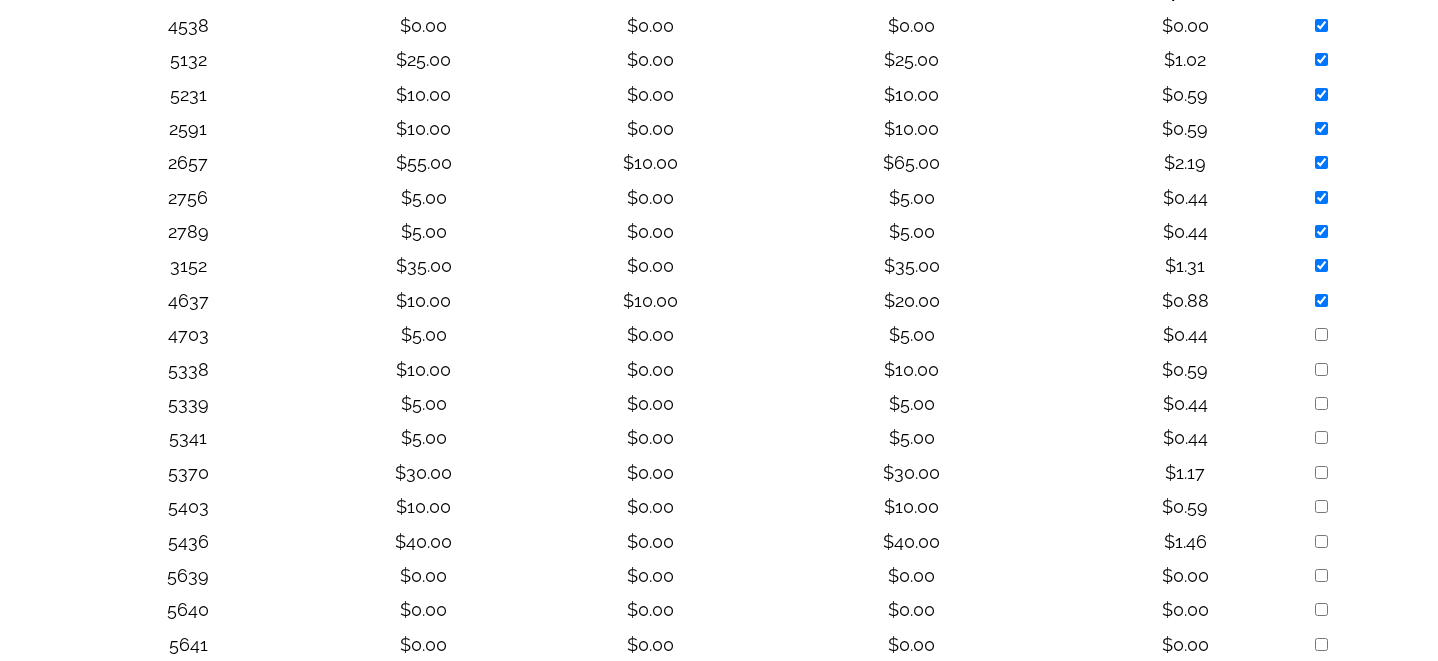 checkbox on "true" 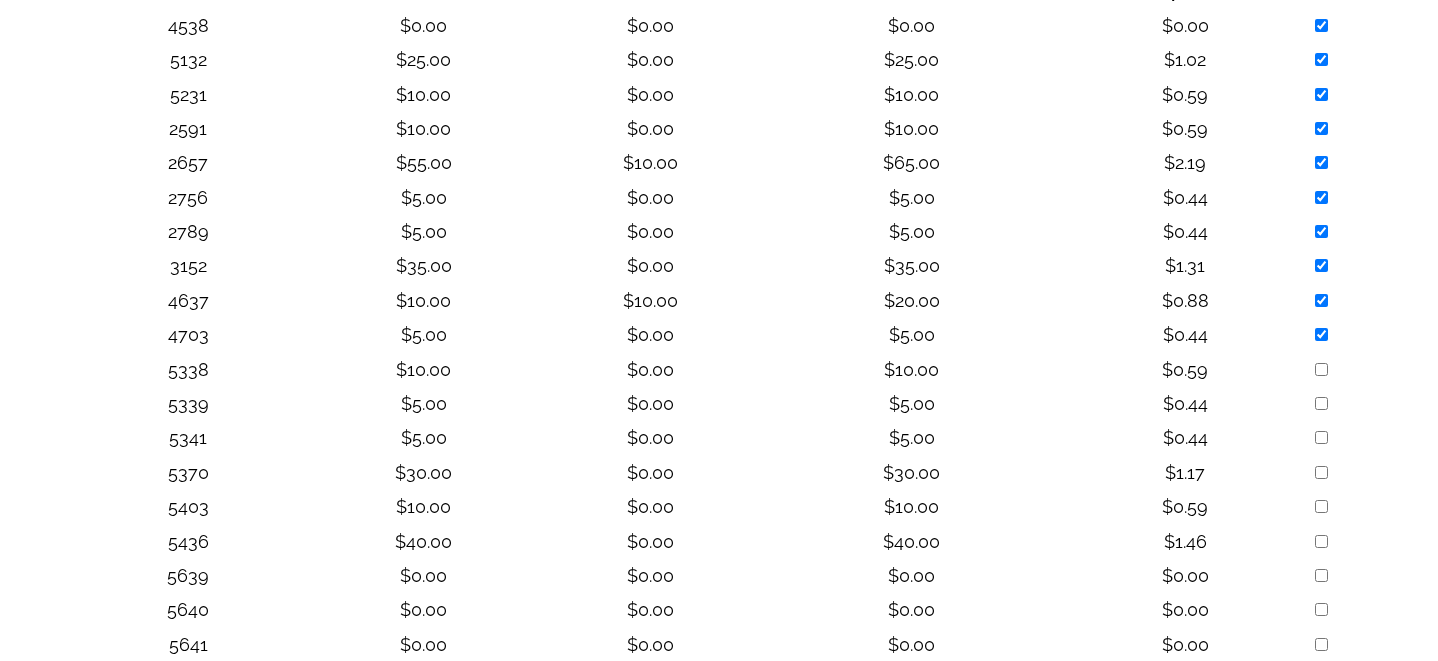 checkbox on "true" 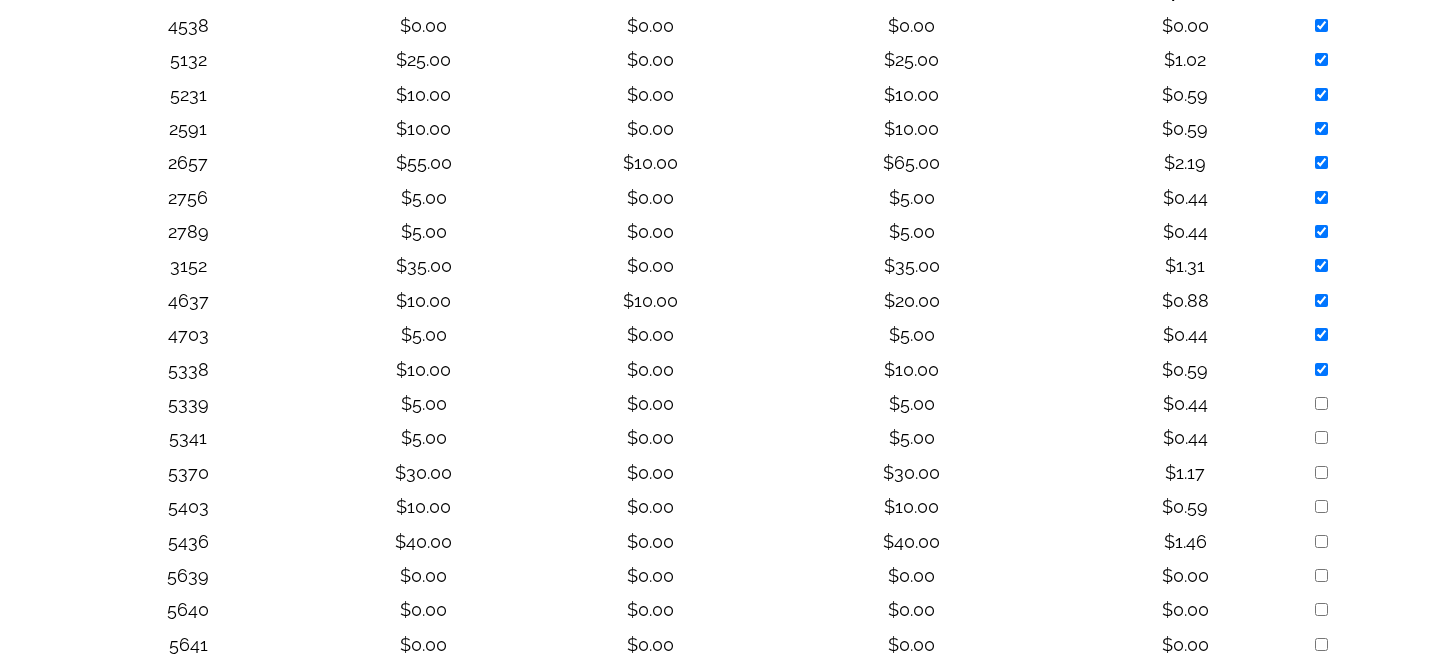 checkbox on "true" 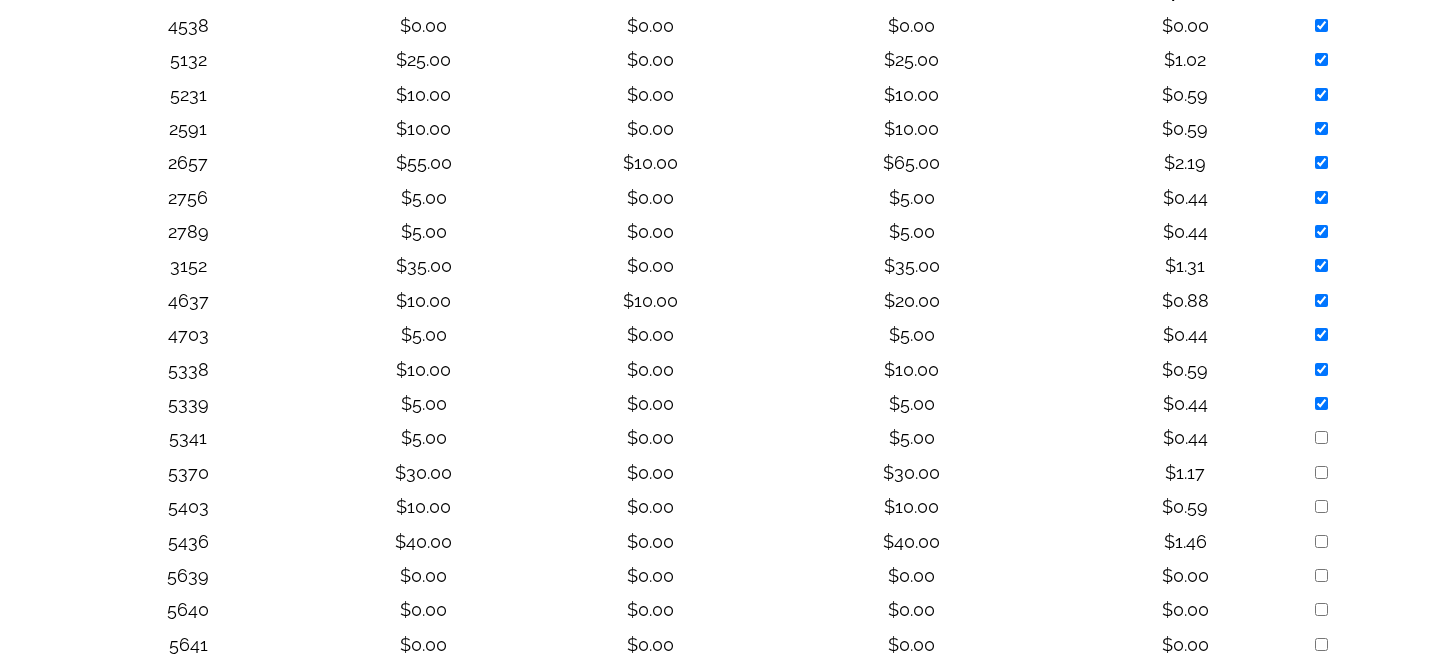 checkbox on "true" 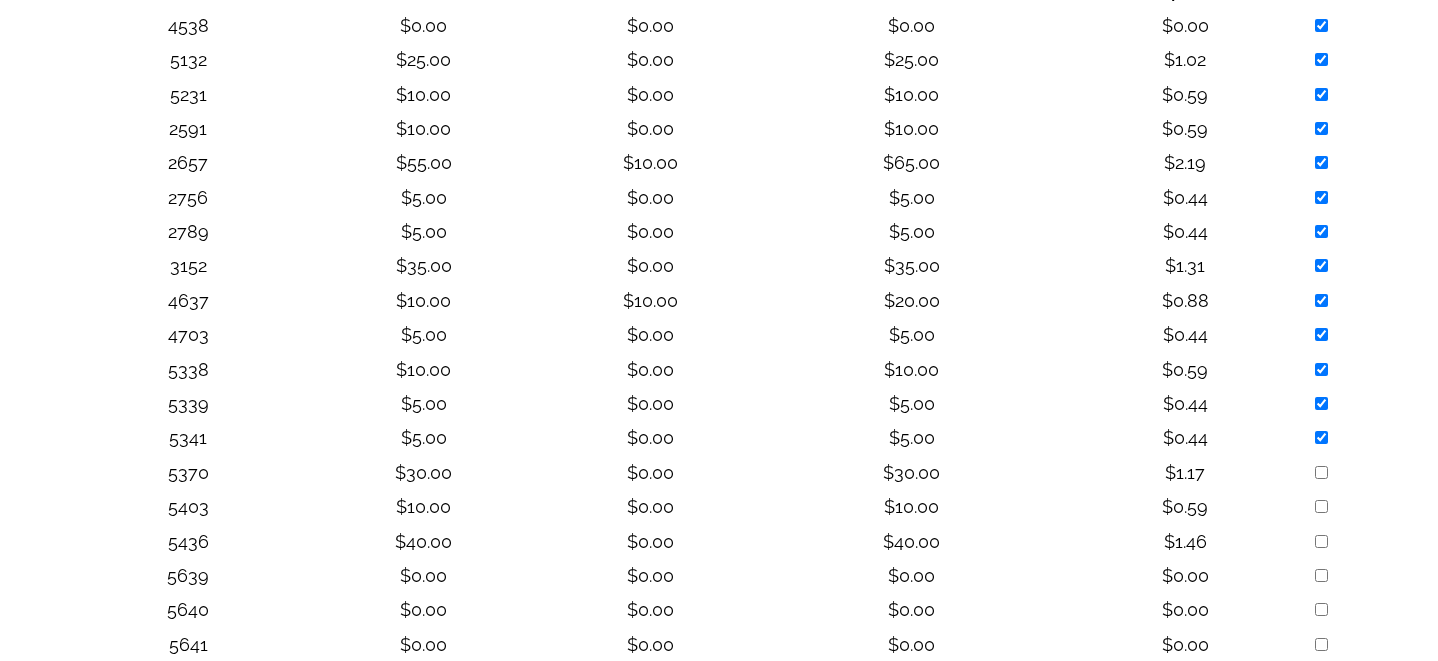 checkbox on "true" 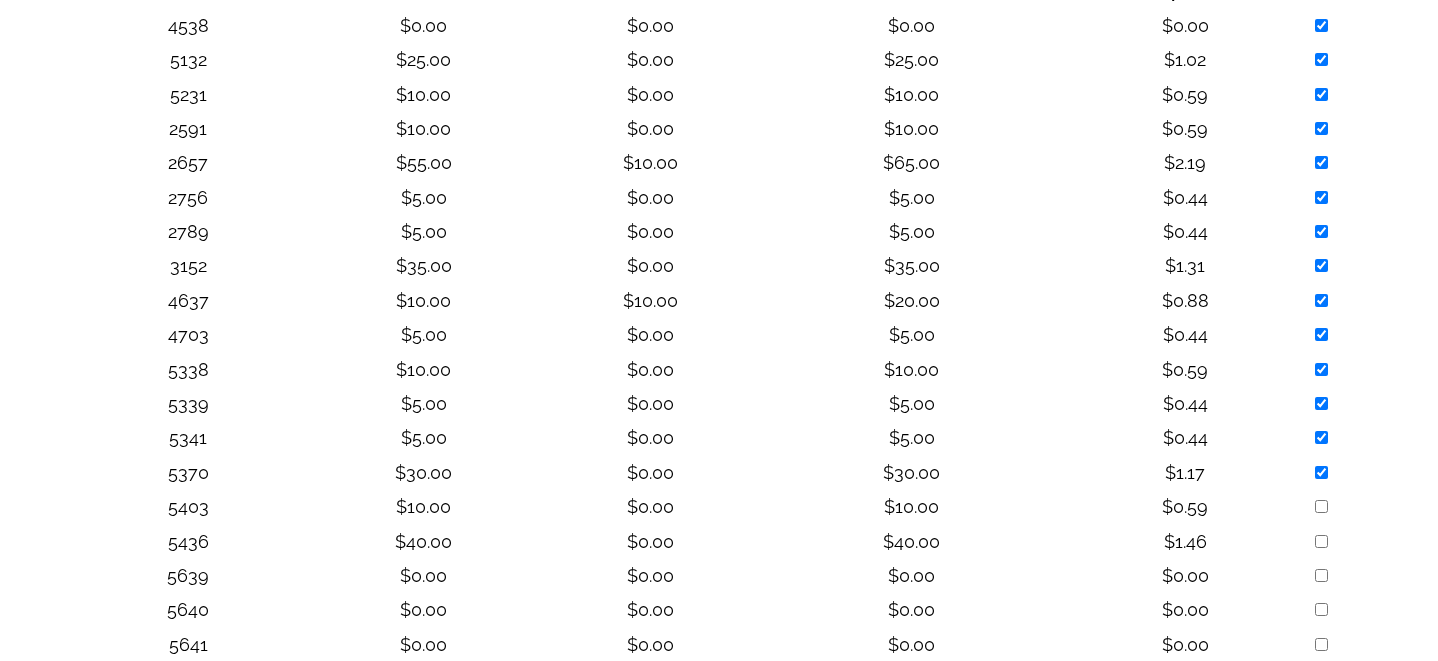 checkbox on "true" 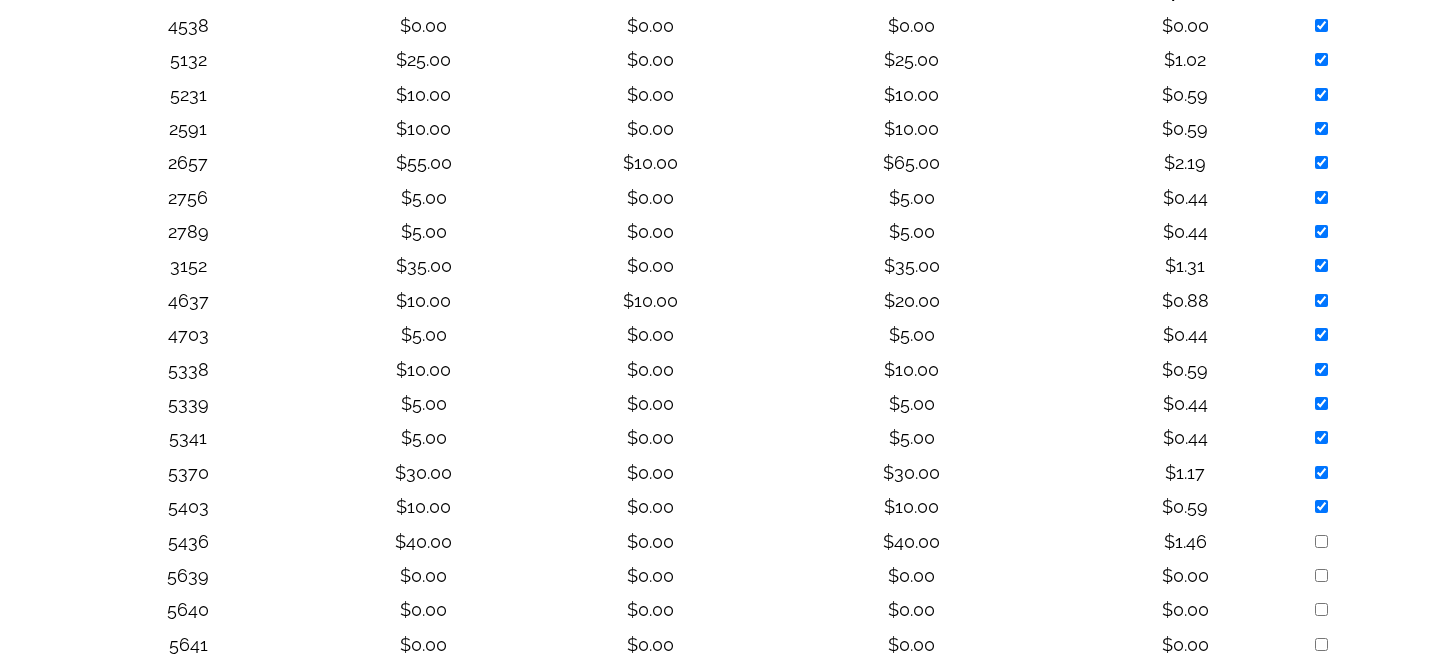 checkbox on "true" 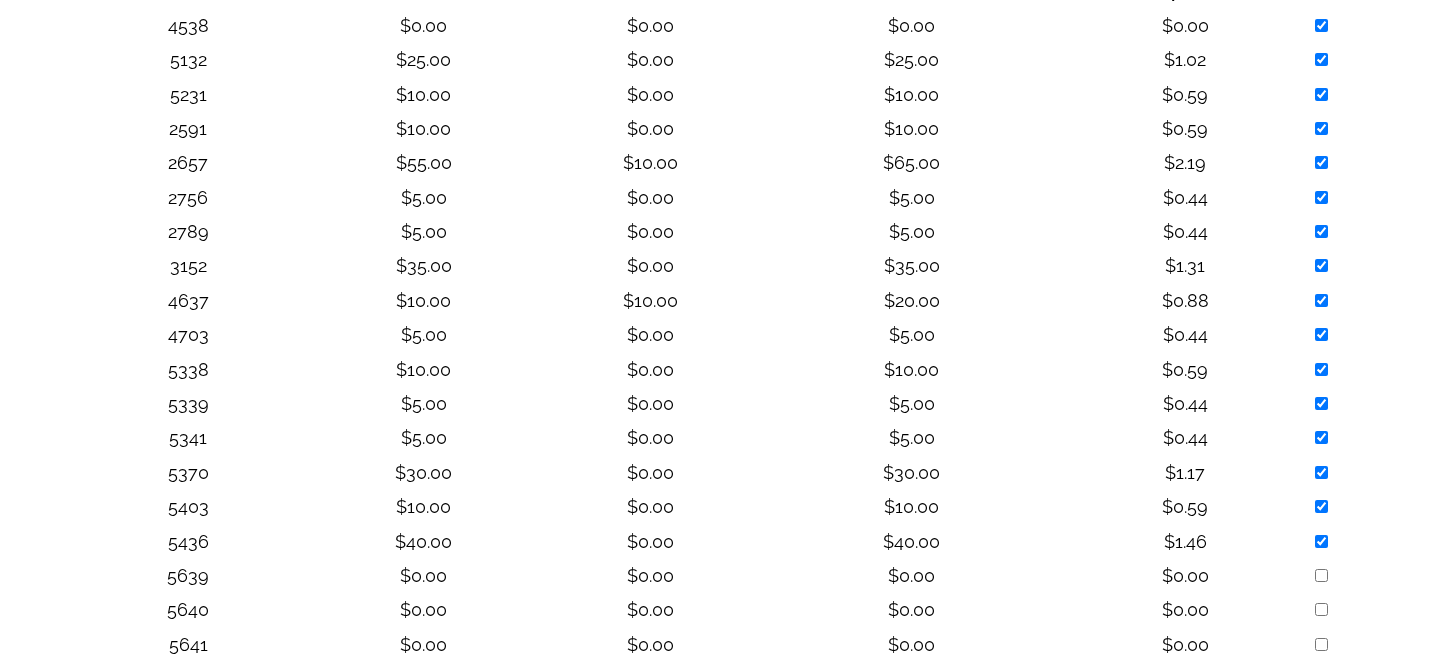 checkbox on "true" 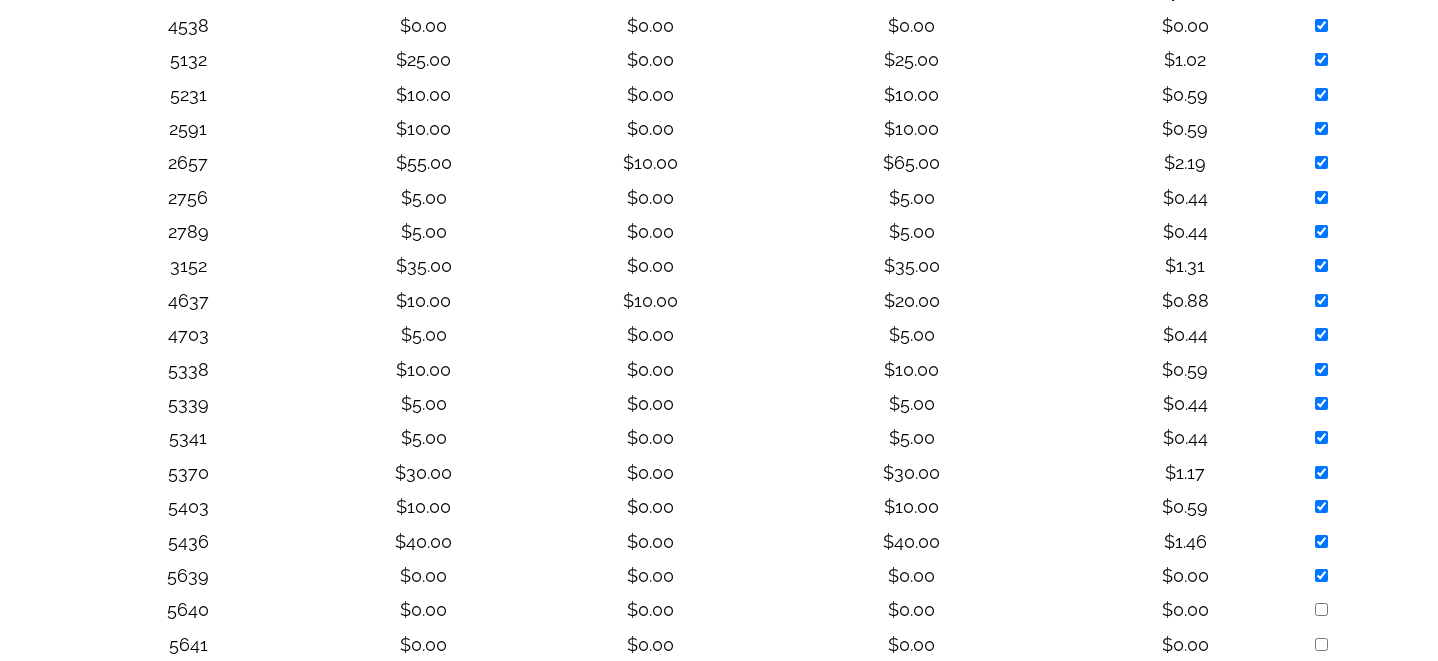 checkbox on "true" 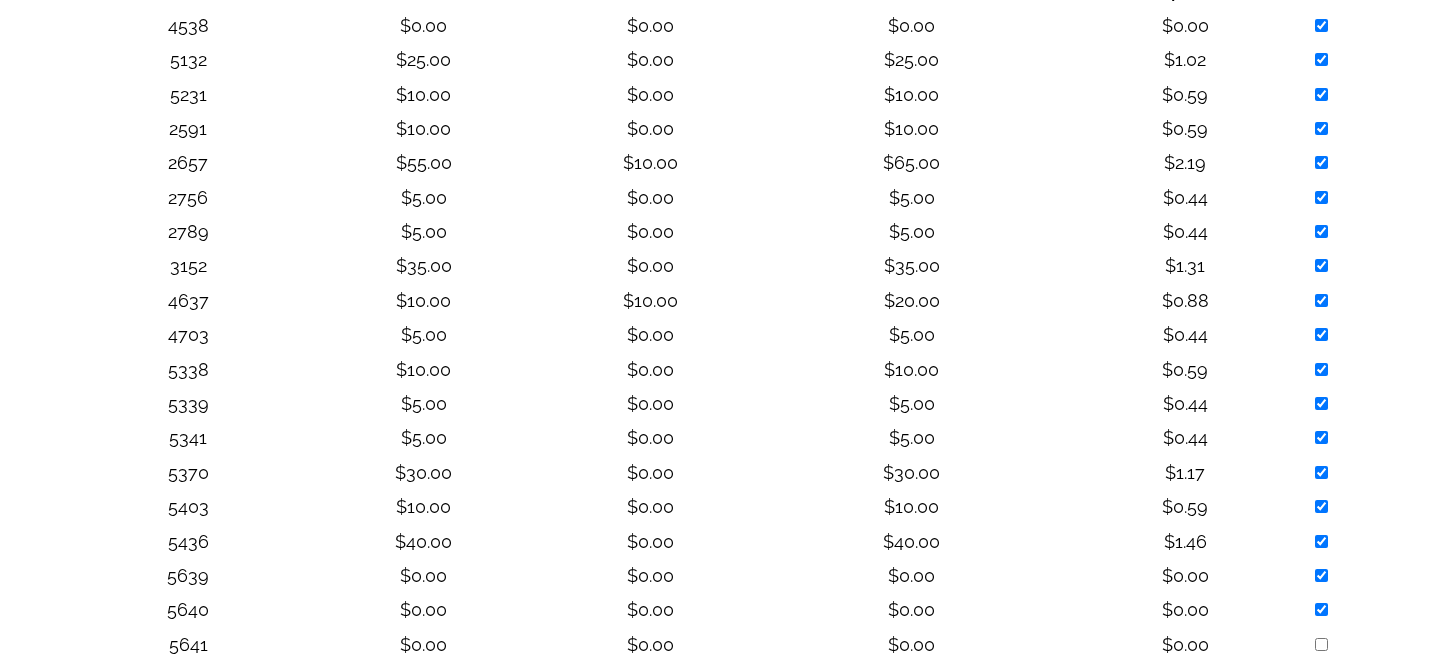 checkbox on "true" 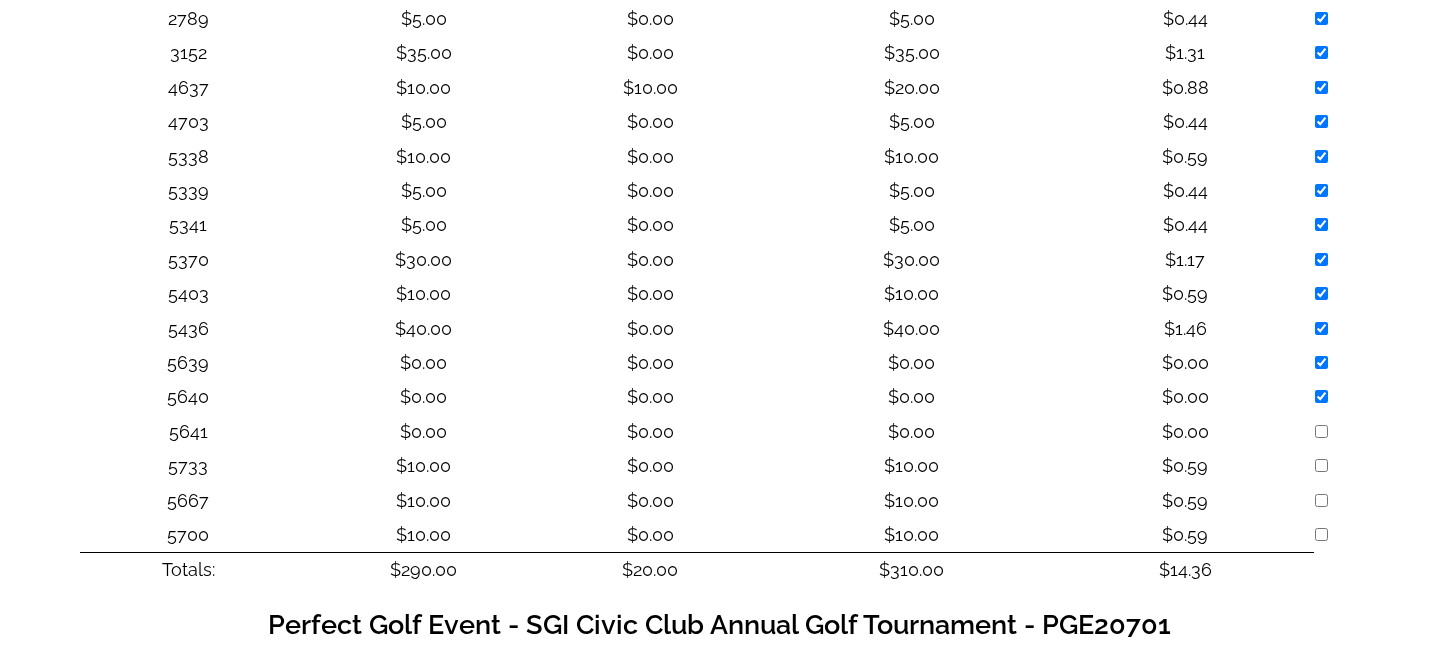 scroll, scrollTop: 711, scrollLeft: 0, axis: vertical 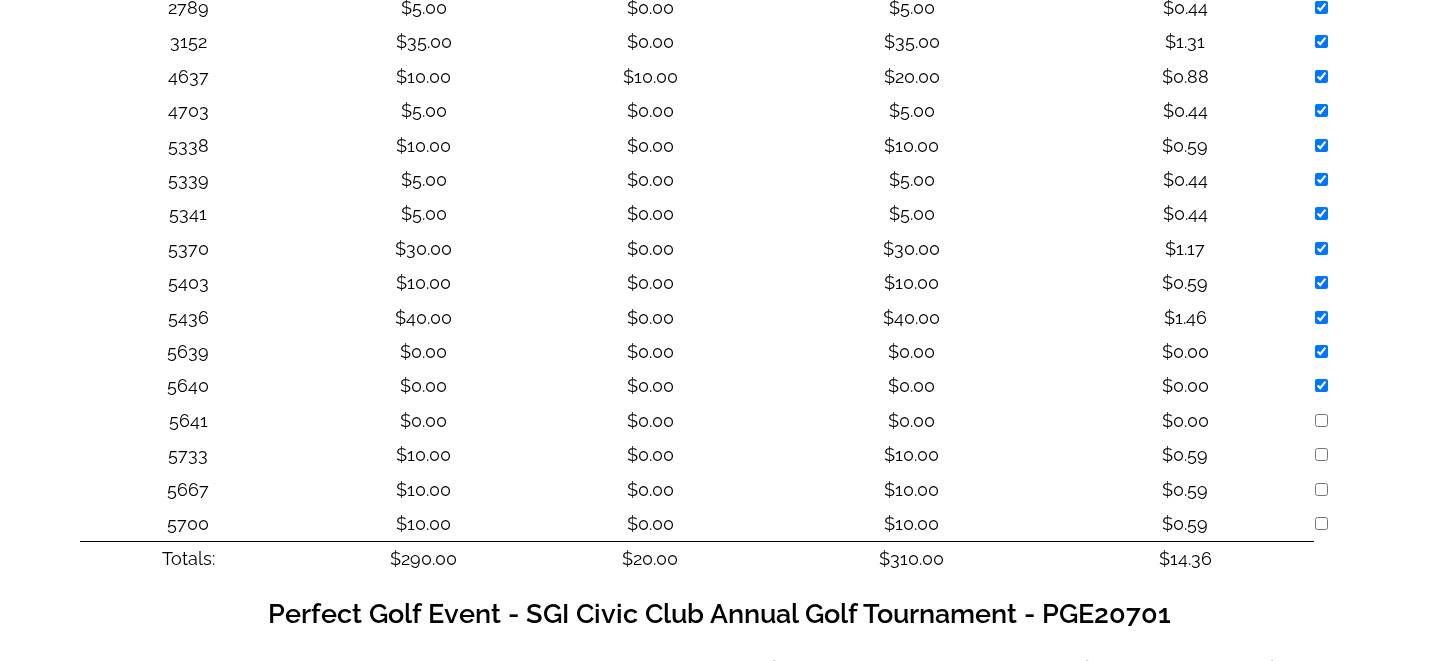 click at bounding box center [1321, 420] 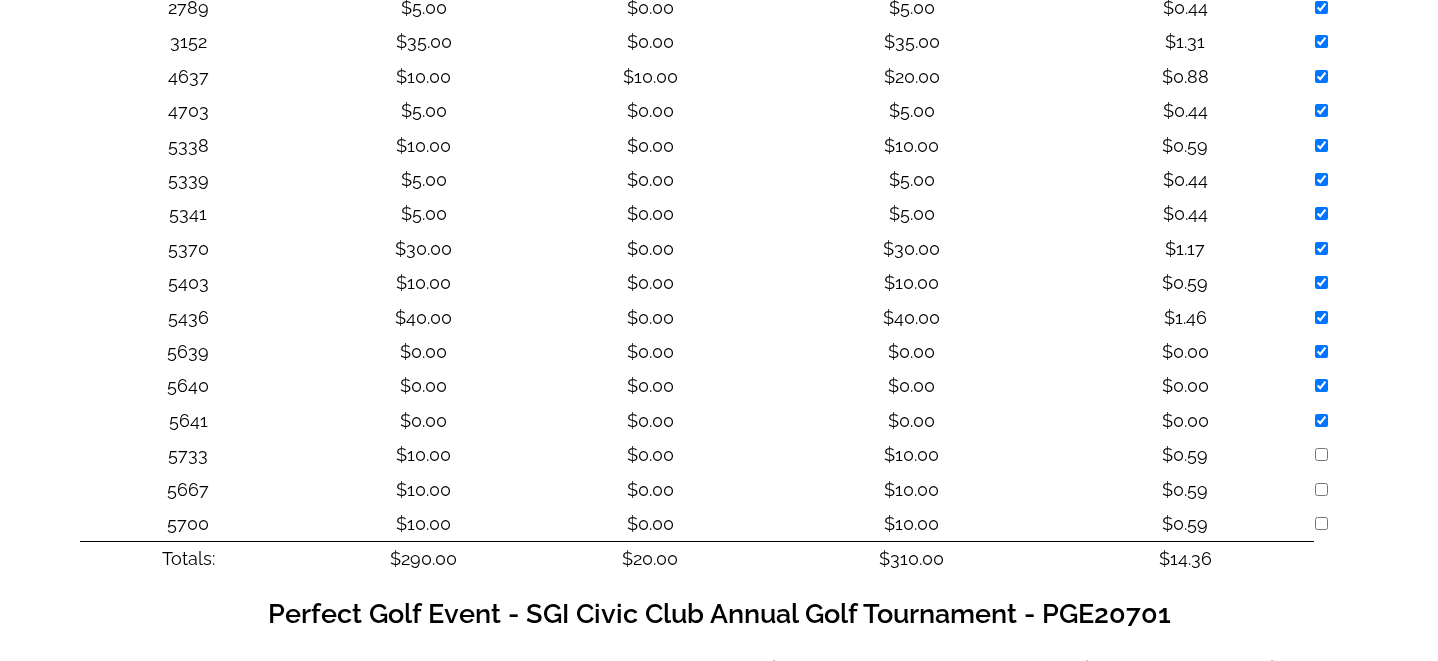 checkbox on "true" 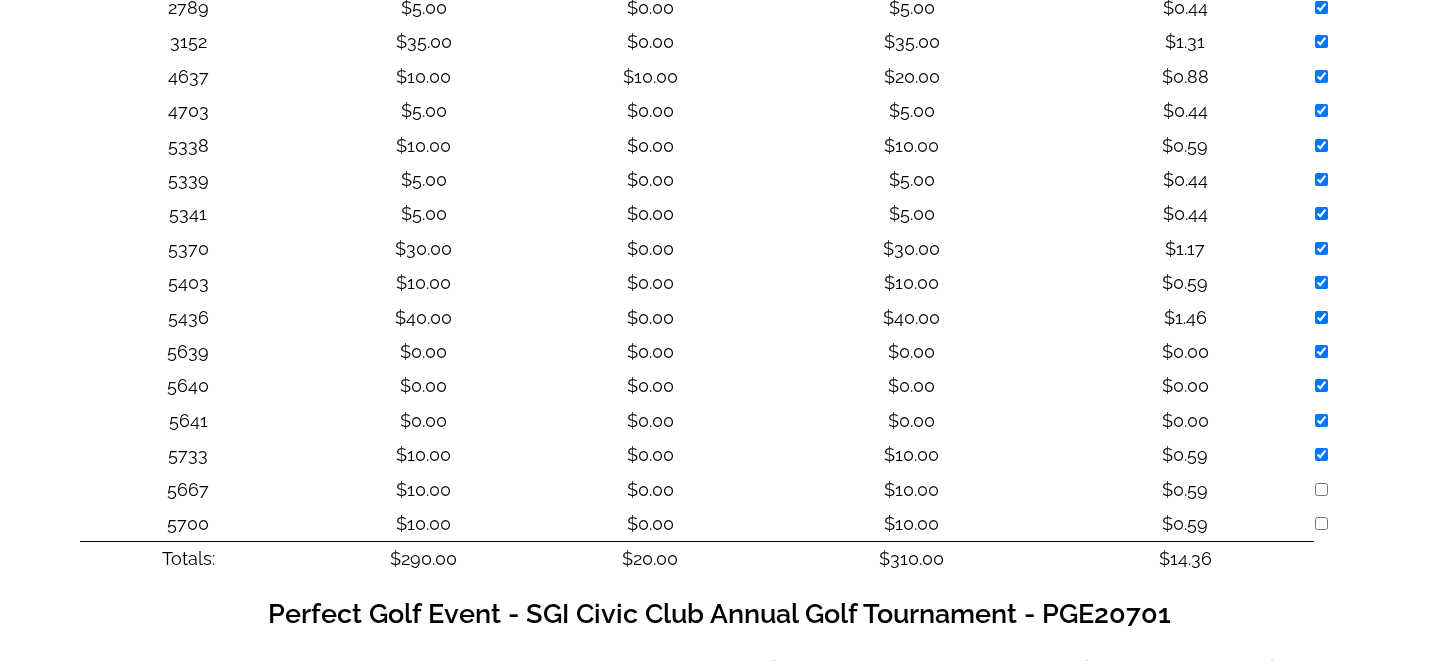 checkbox on "true" 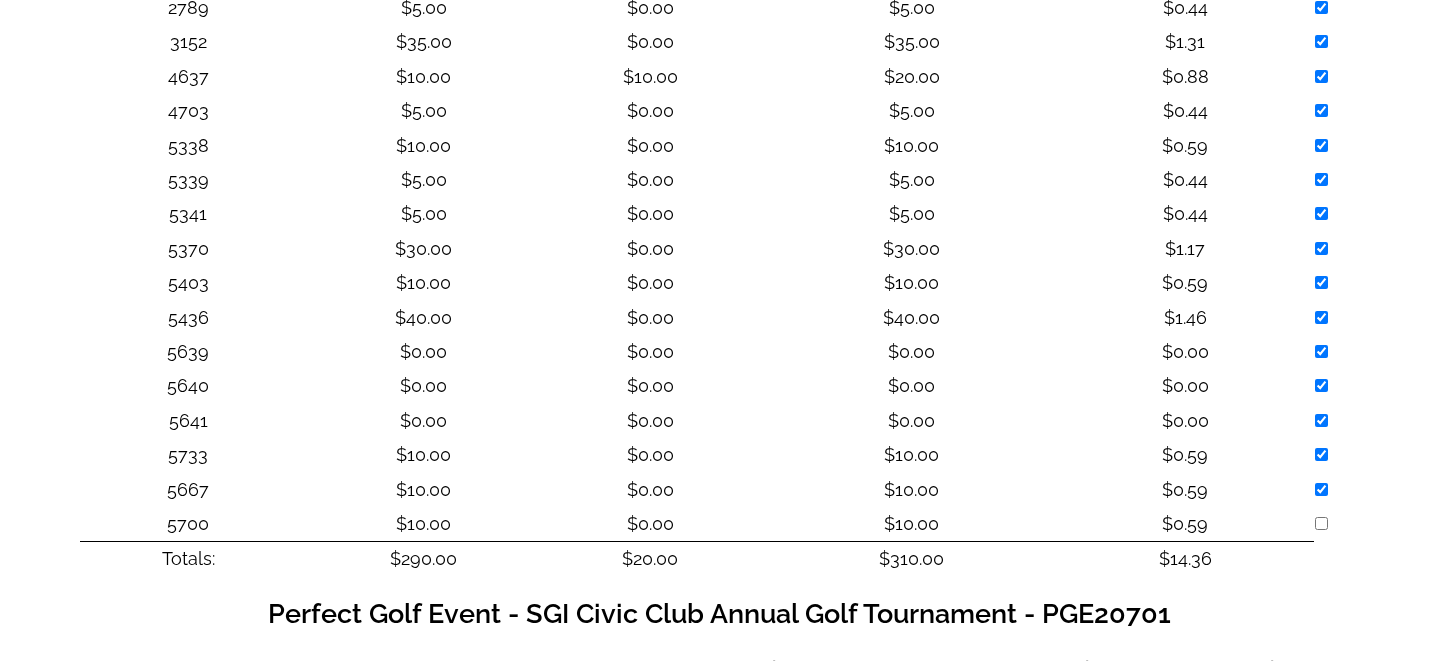 checkbox on "true" 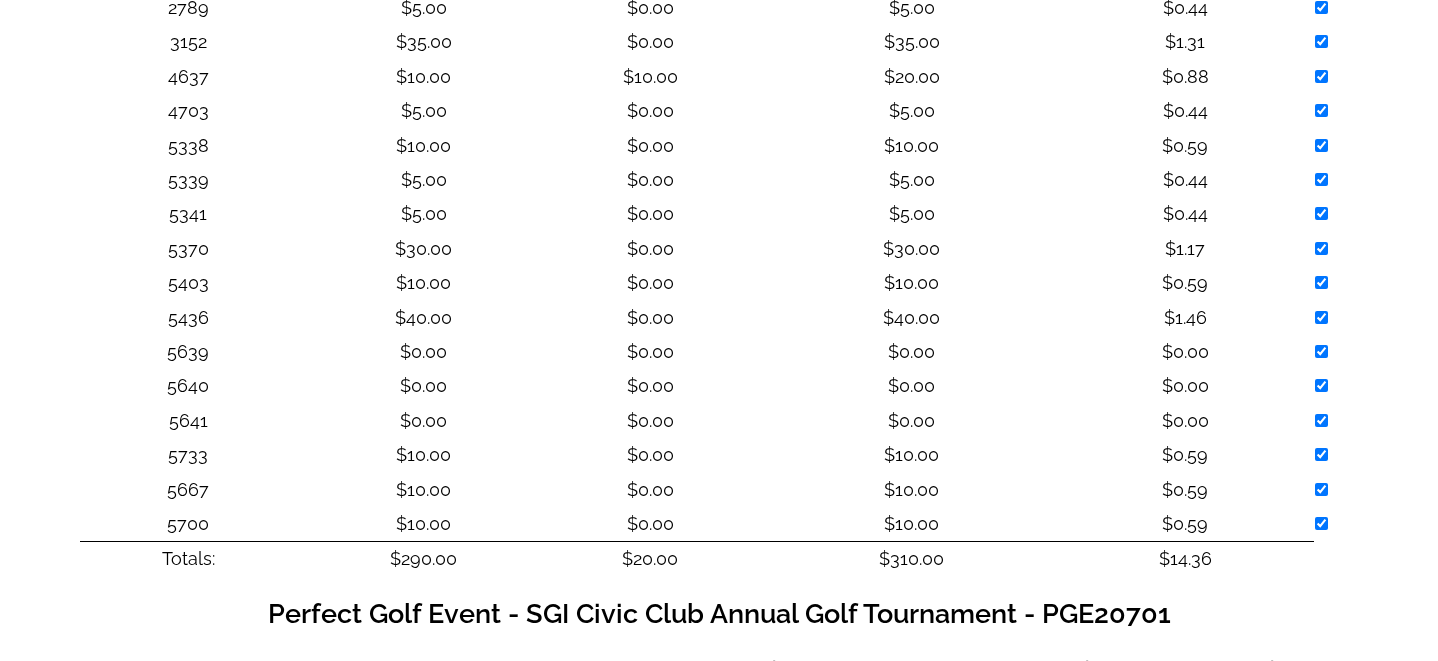 checkbox on "true" 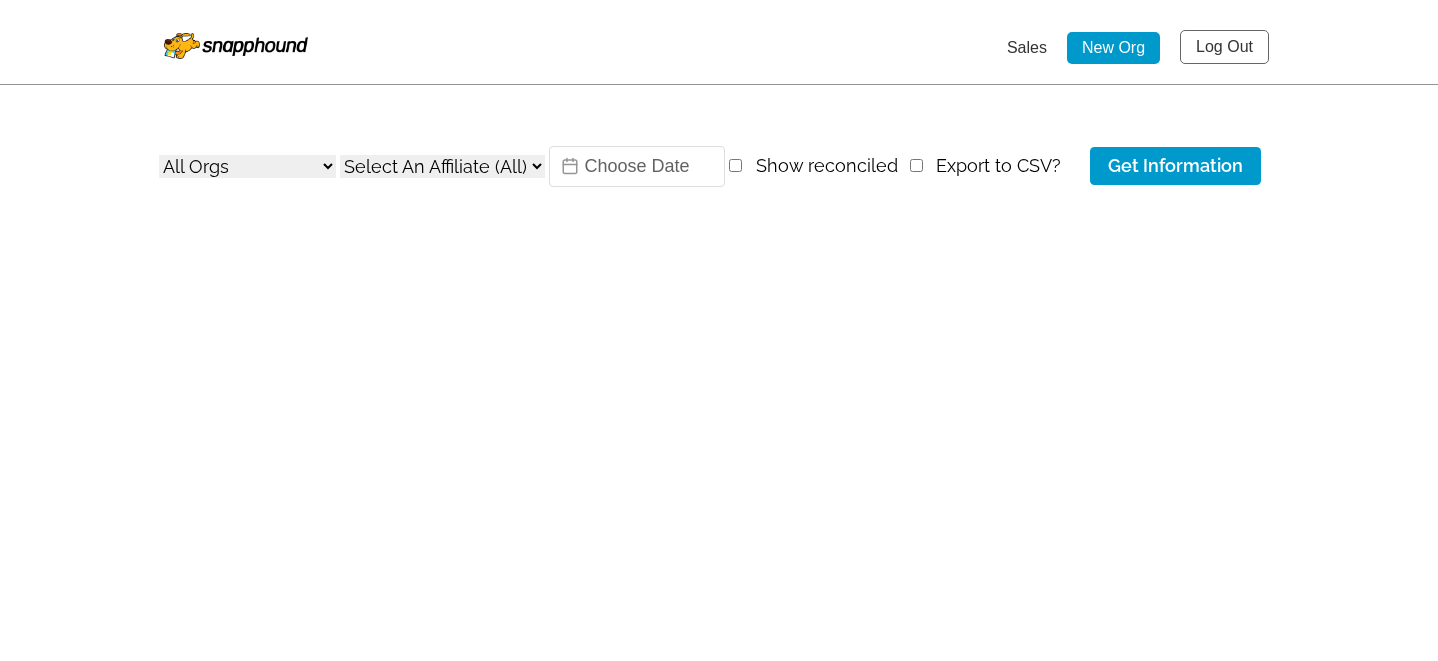scroll, scrollTop: 0, scrollLeft: 0, axis: both 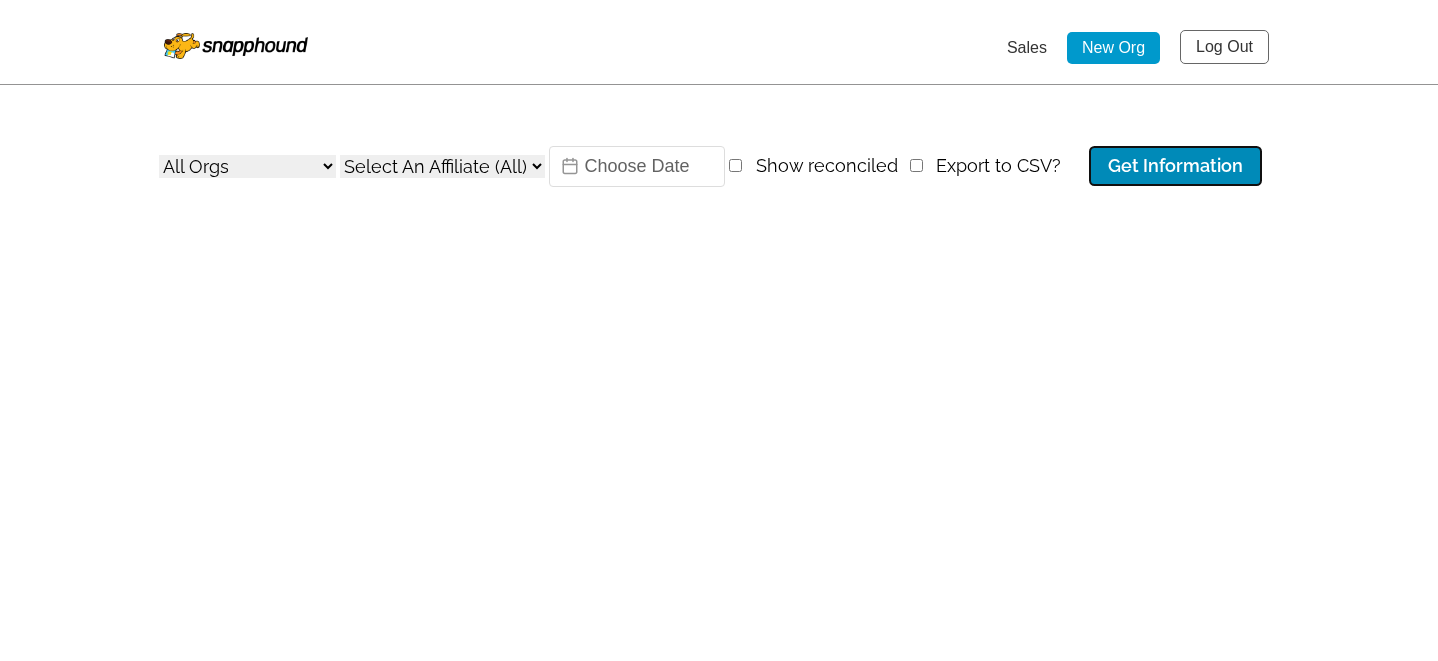 click on "Get Information" at bounding box center [1175, 166] 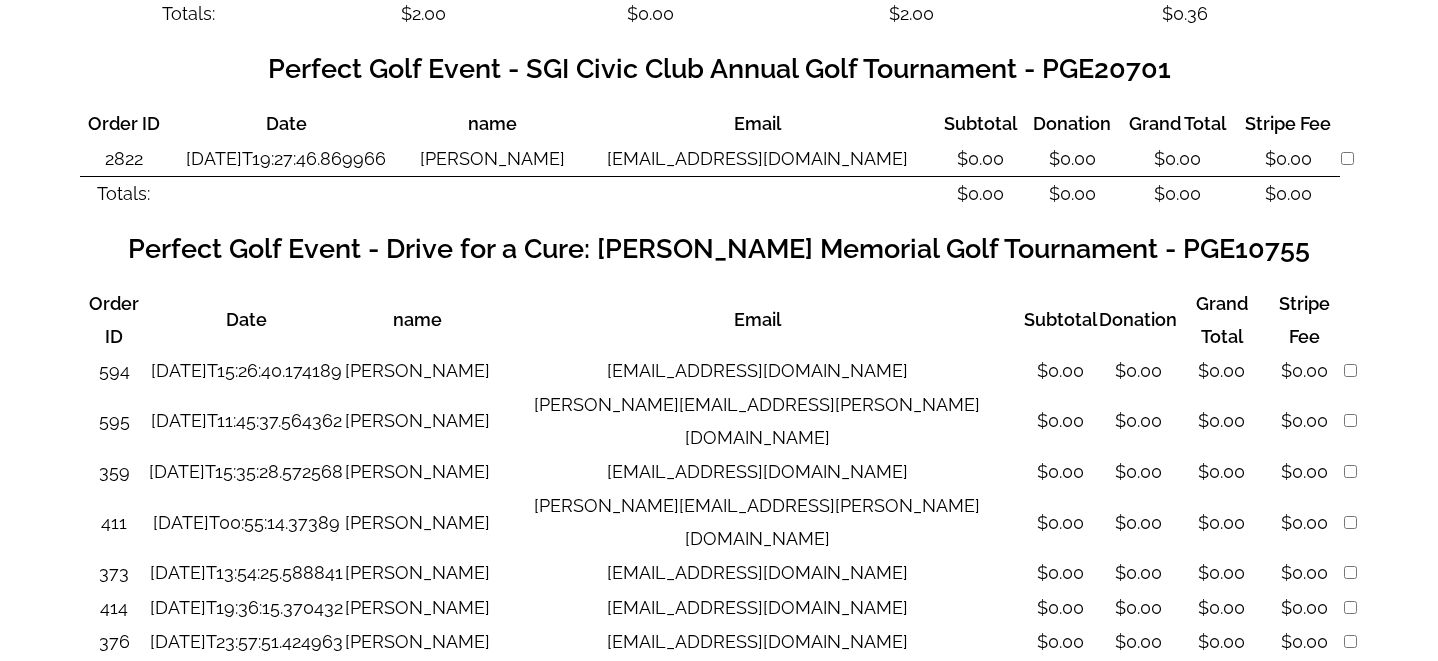 scroll, scrollTop: 0, scrollLeft: 0, axis: both 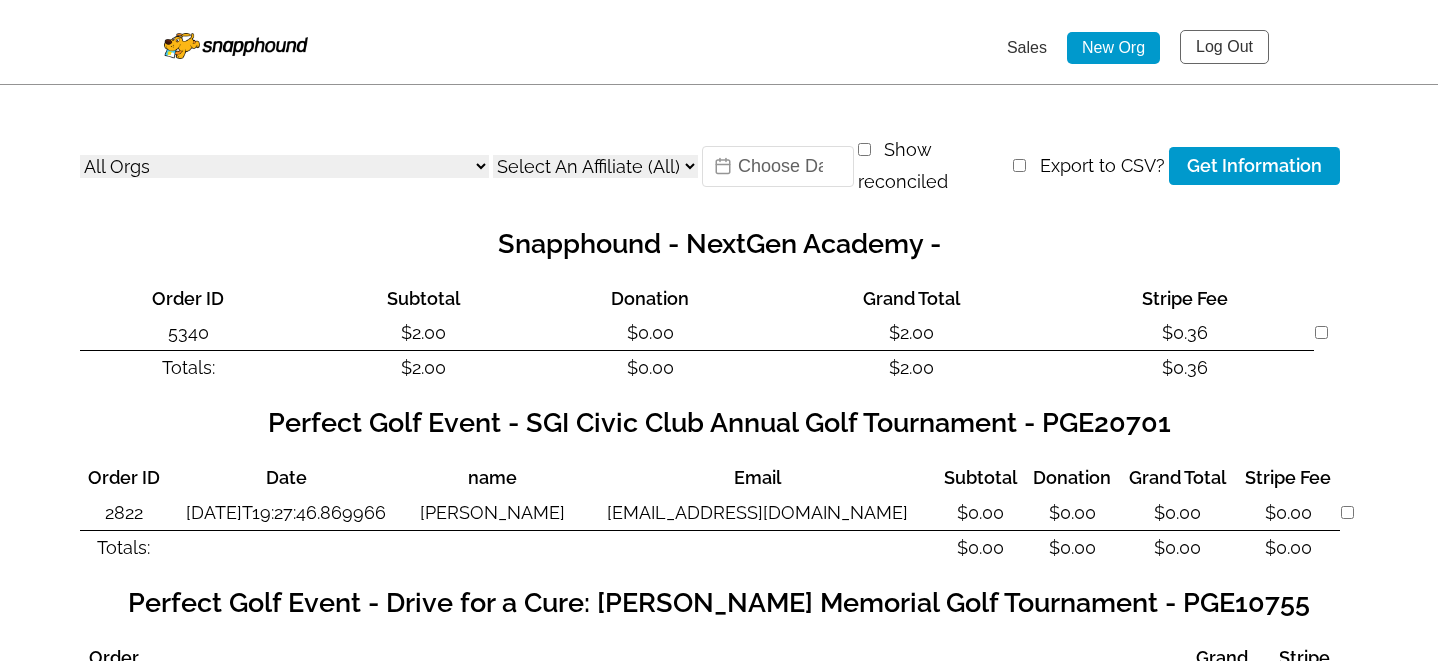 click on "Log Out" at bounding box center [1224, 47] 